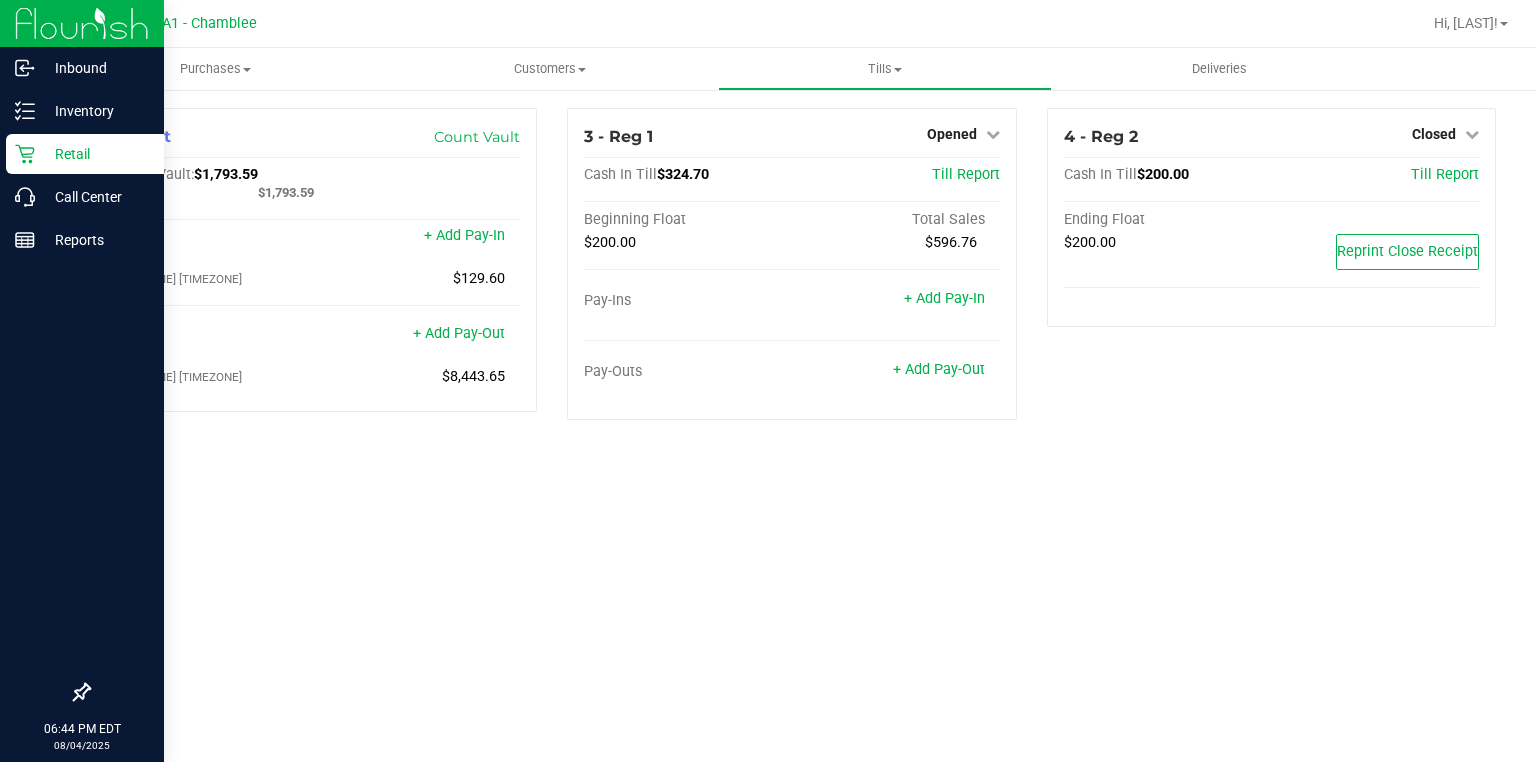 scroll, scrollTop: 0, scrollLeft: 0, axis: both 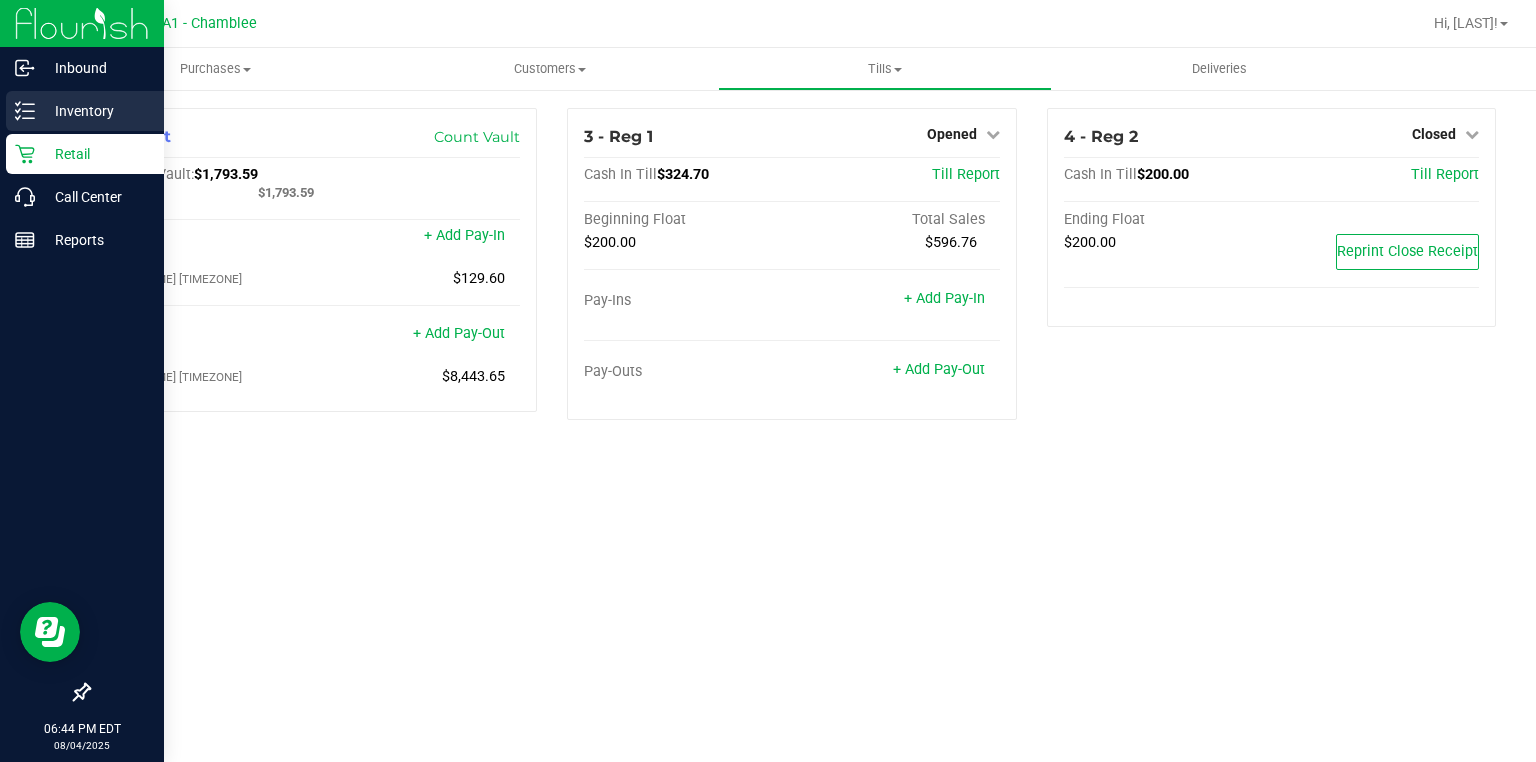 click on "Inventory" at bounding box center [95, 111] 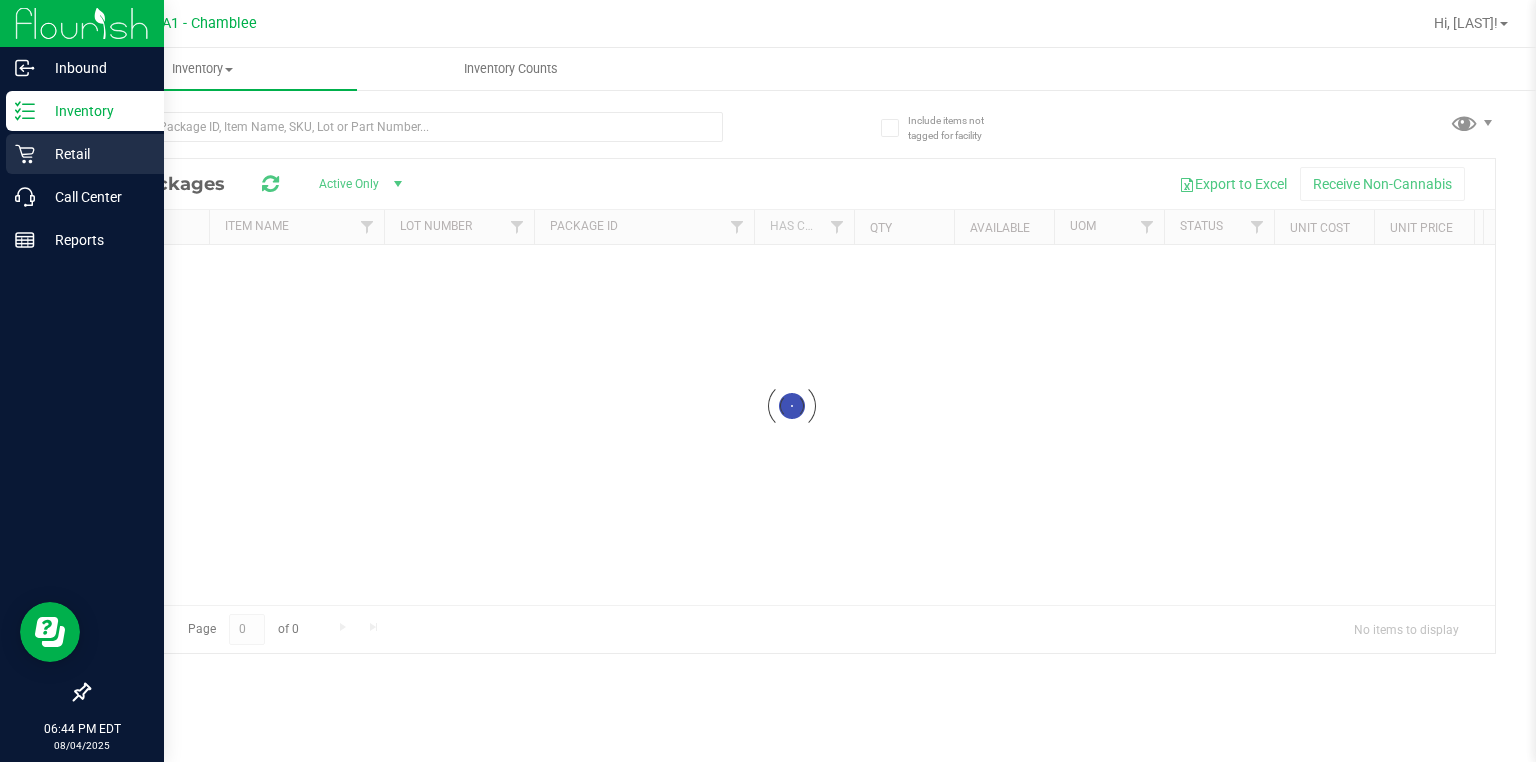 click on "Retail" at bounding box center (95, 154) 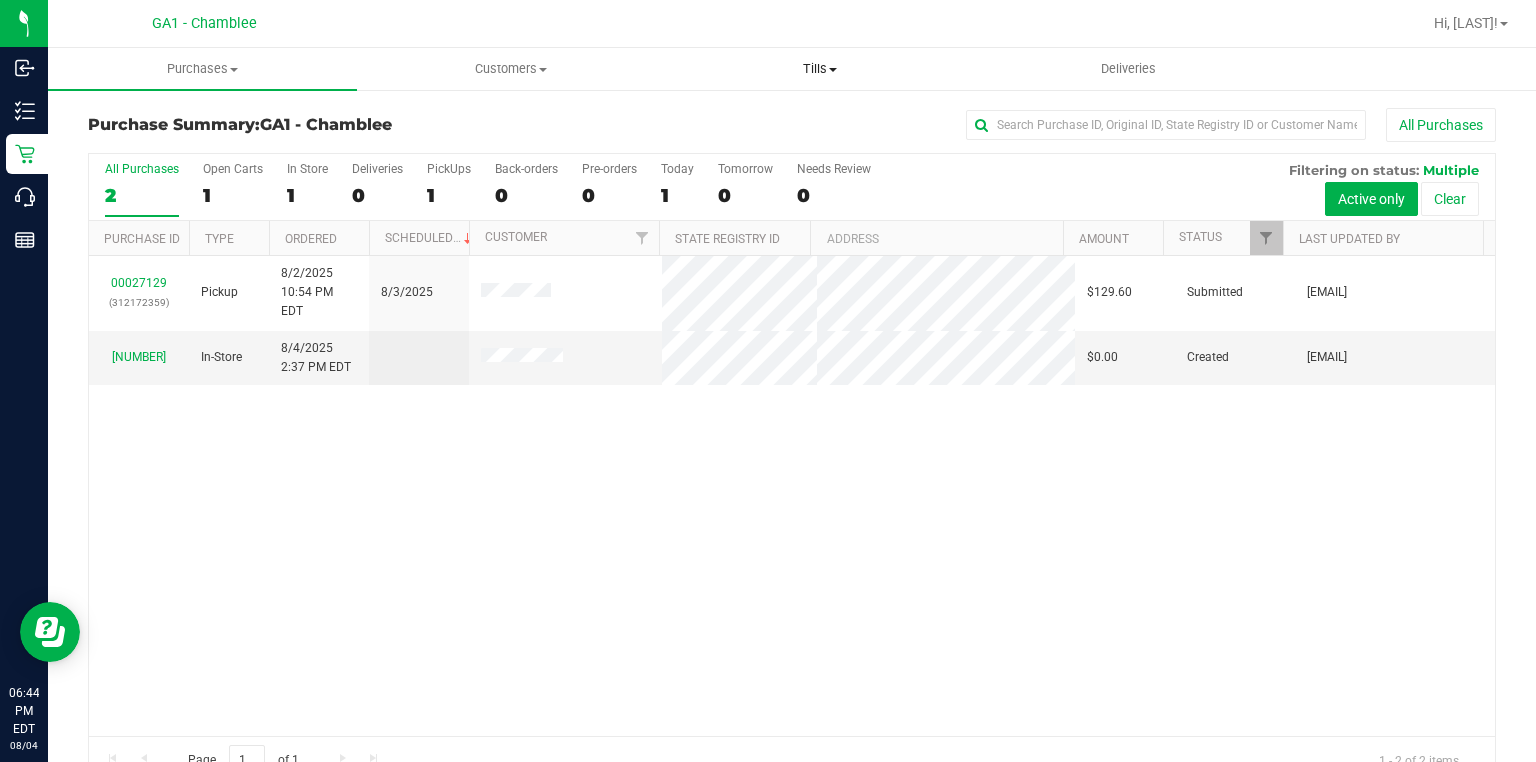 click on "Tills" at bounding box center (819, 69) 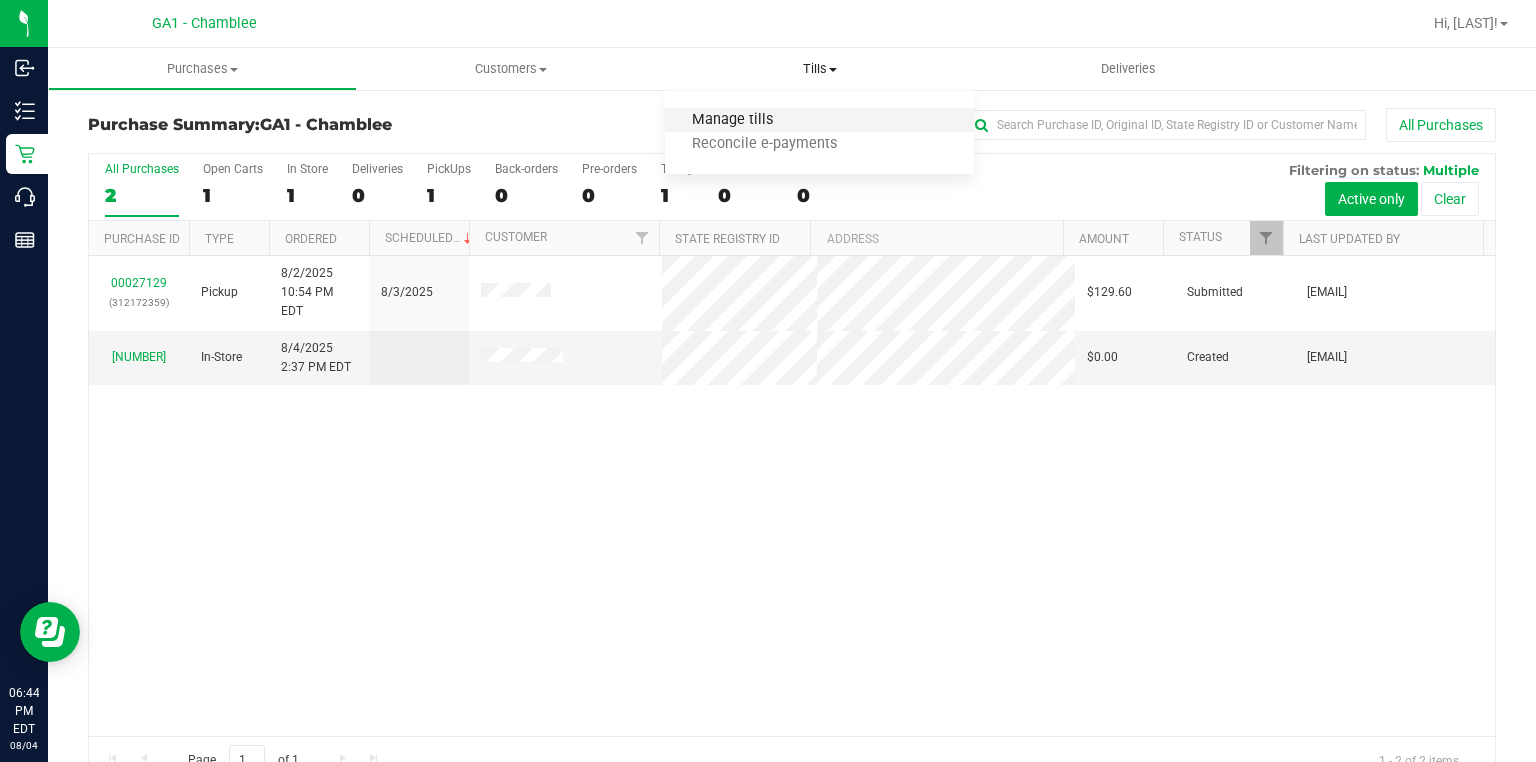 click on "Manage tills" at bounding box center (732, 120) 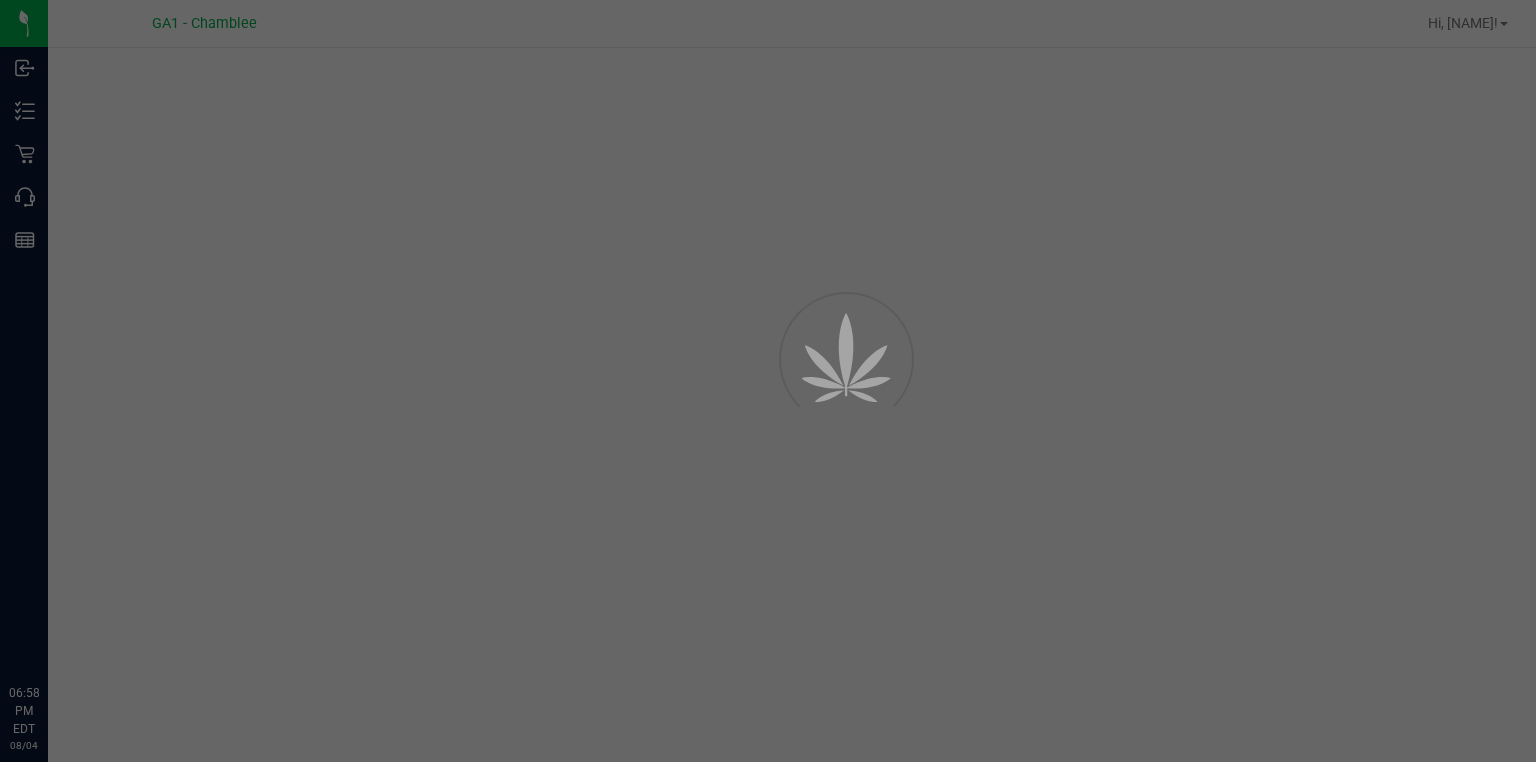 scroll, scrollTop: 0, scrollLeft: 0, axis: both 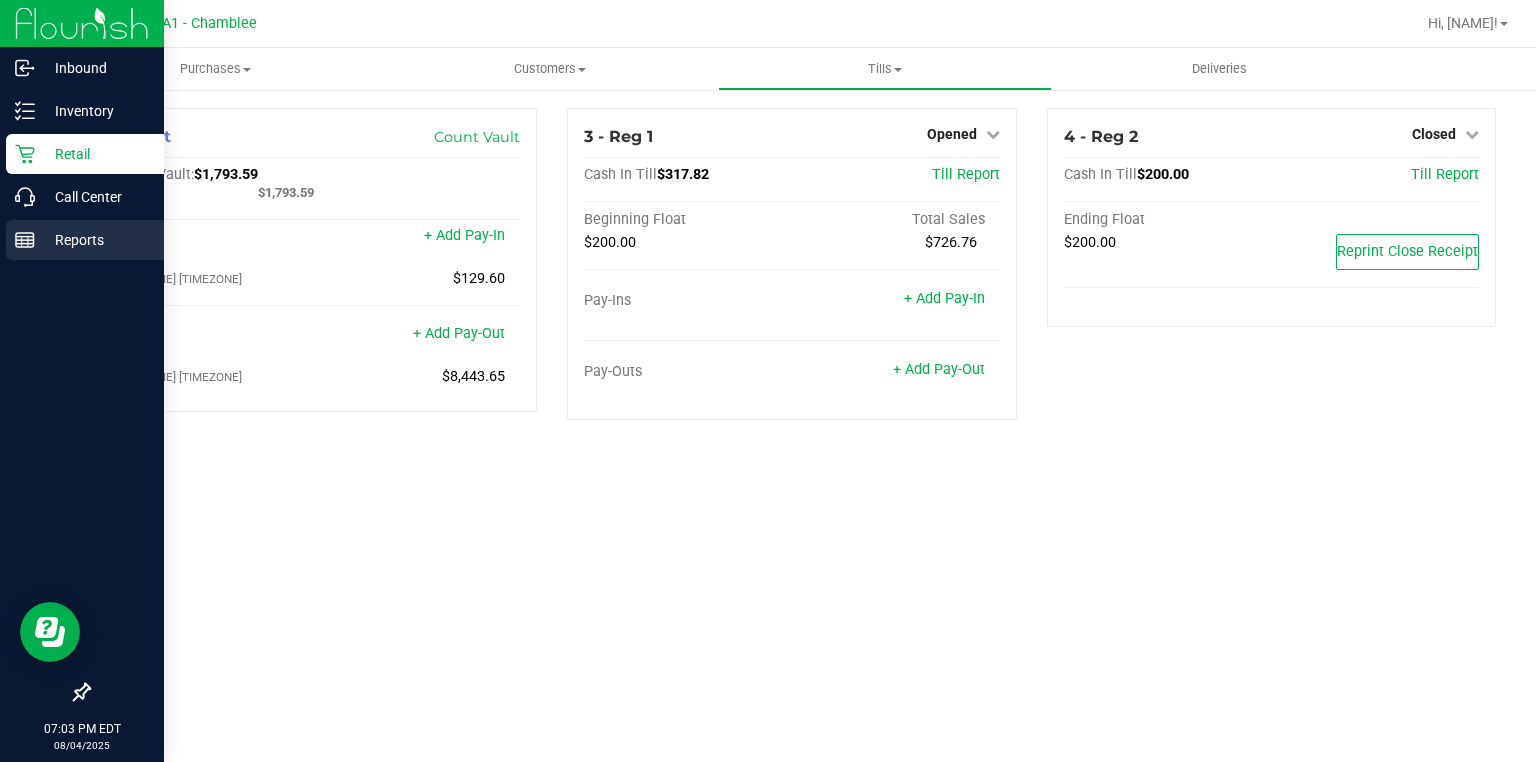 click on "Reports" at bounding box center [95, 240] 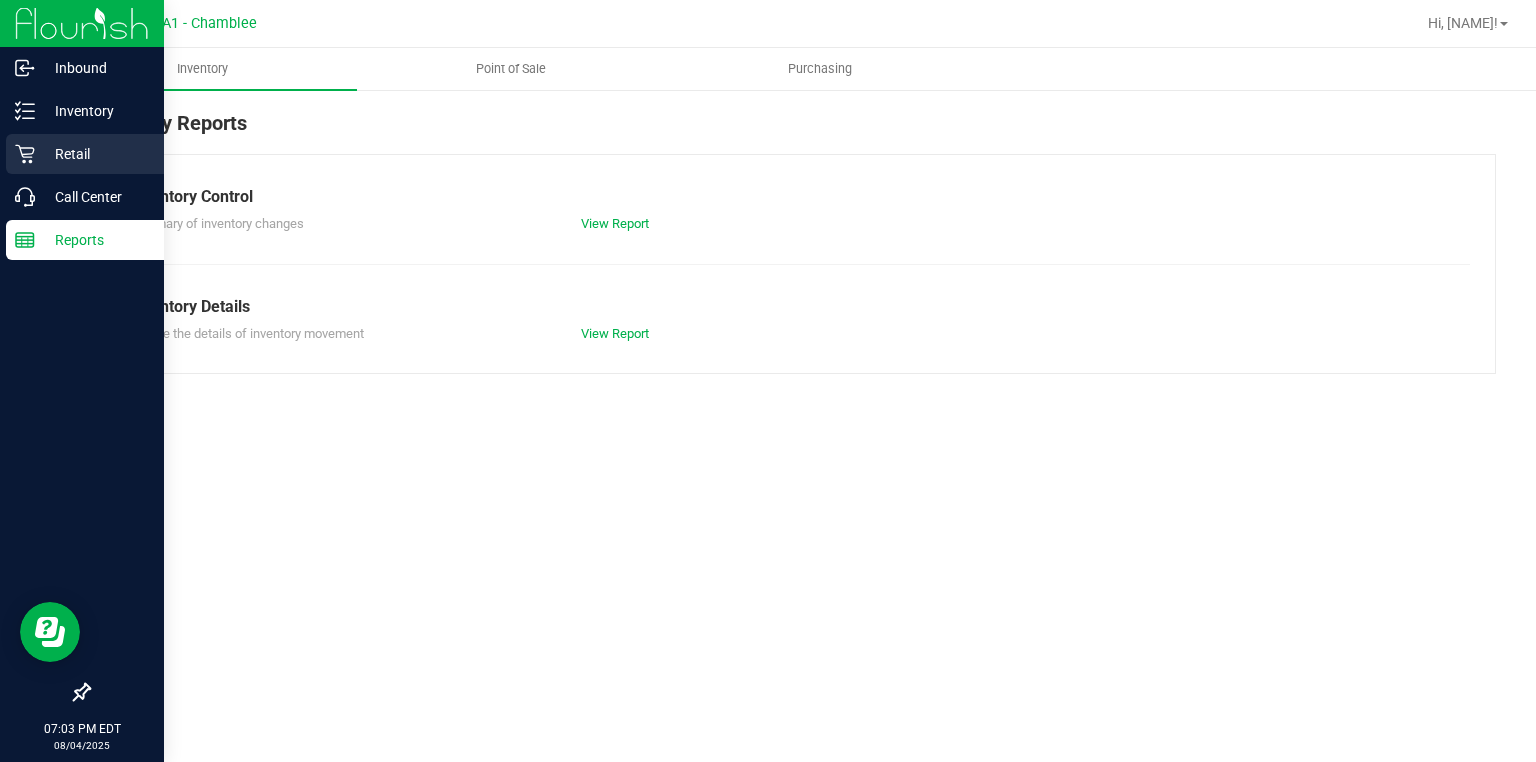 click on "Retail" at bounding box center [95, 154] 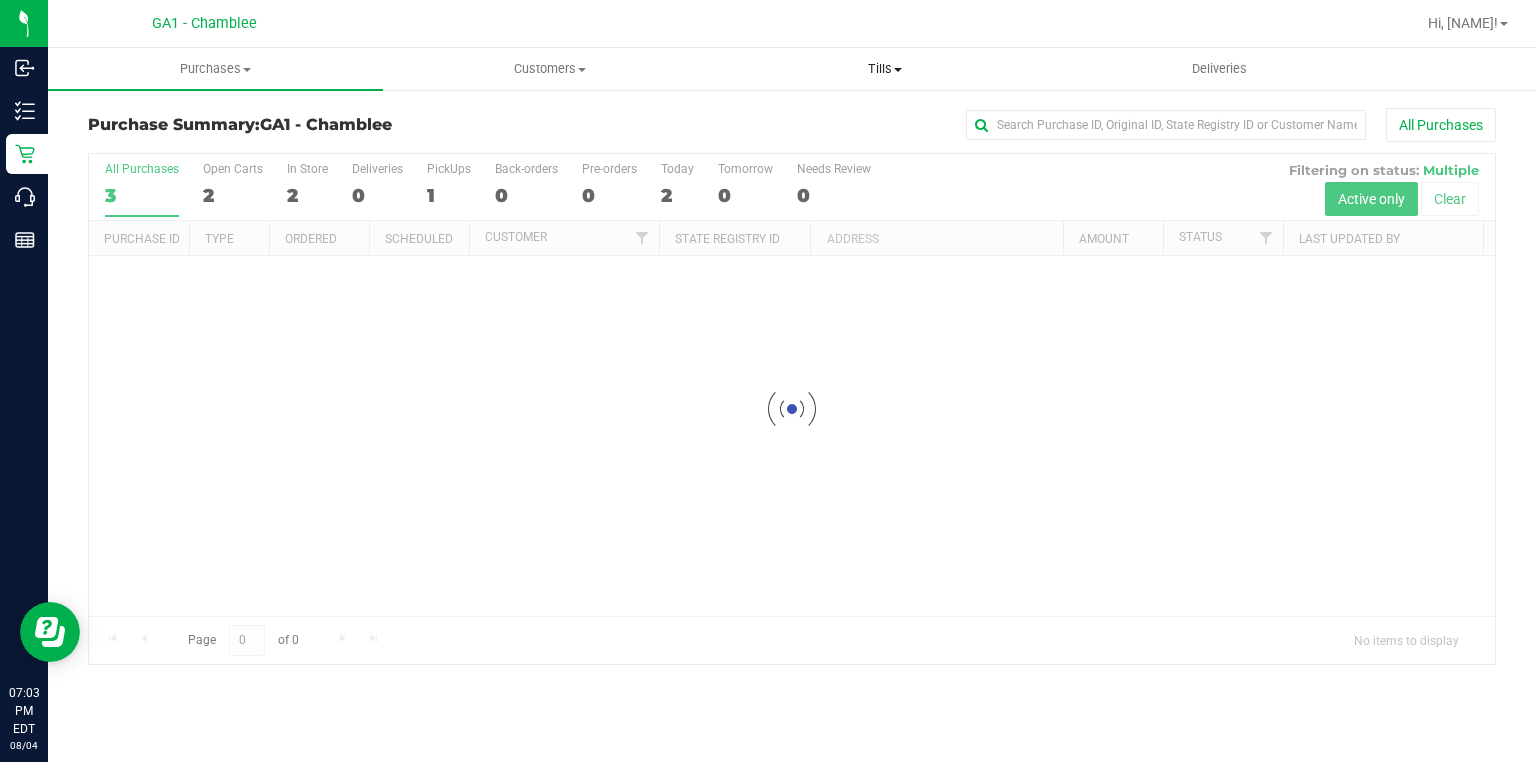 click on "Tills" at bounding box center [885, 69] 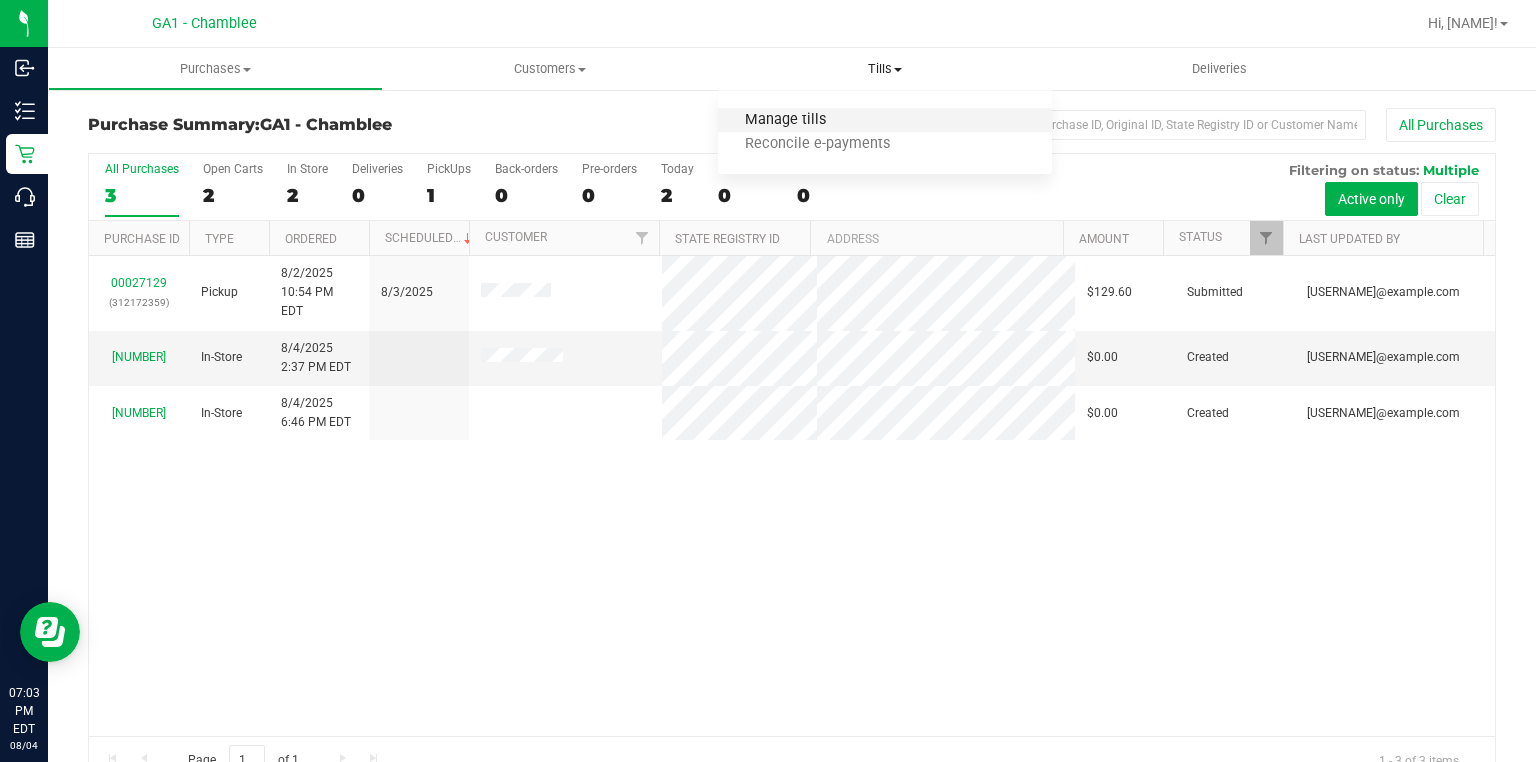 click on "Manage tills" at bounding box center [785, 120] 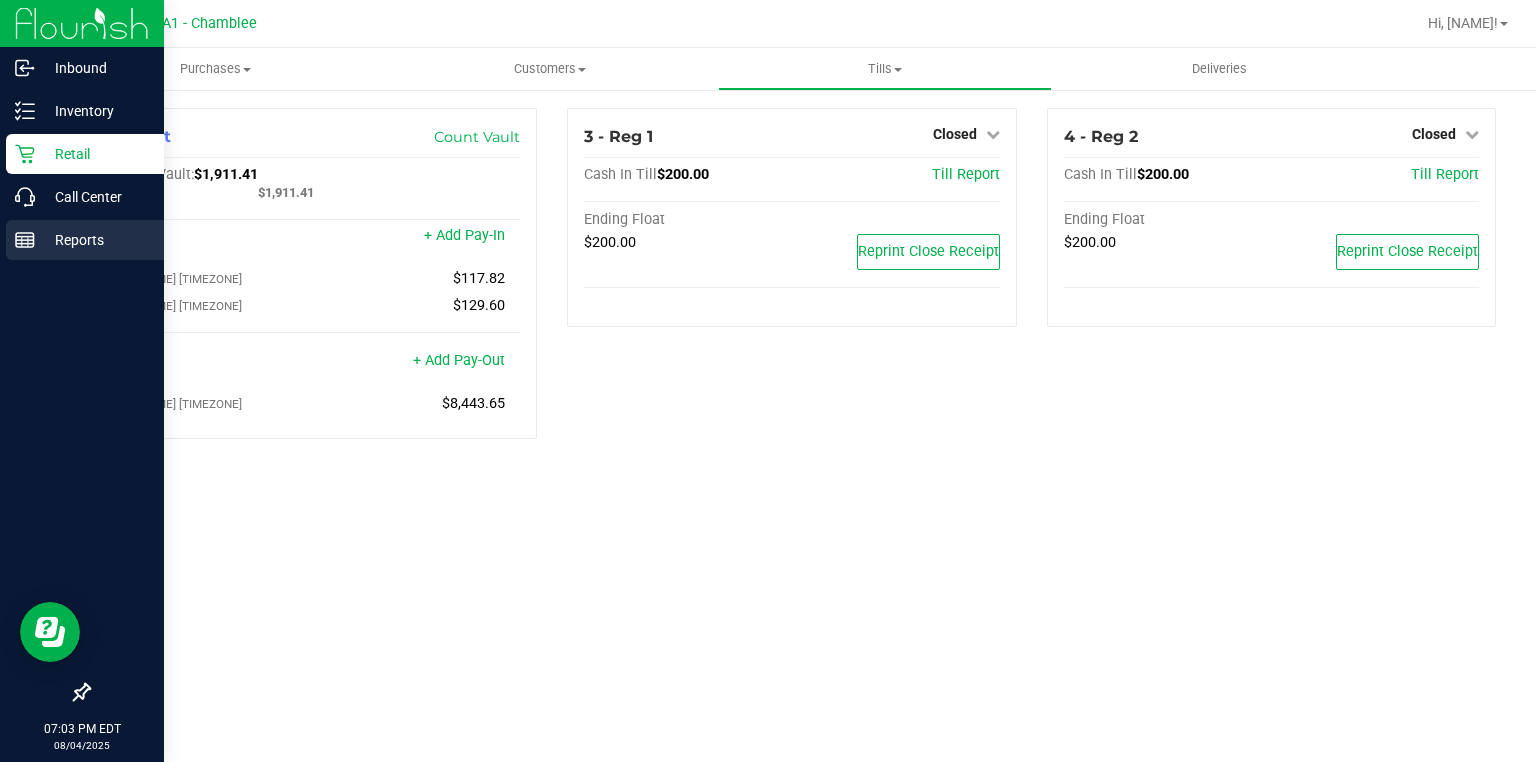 click 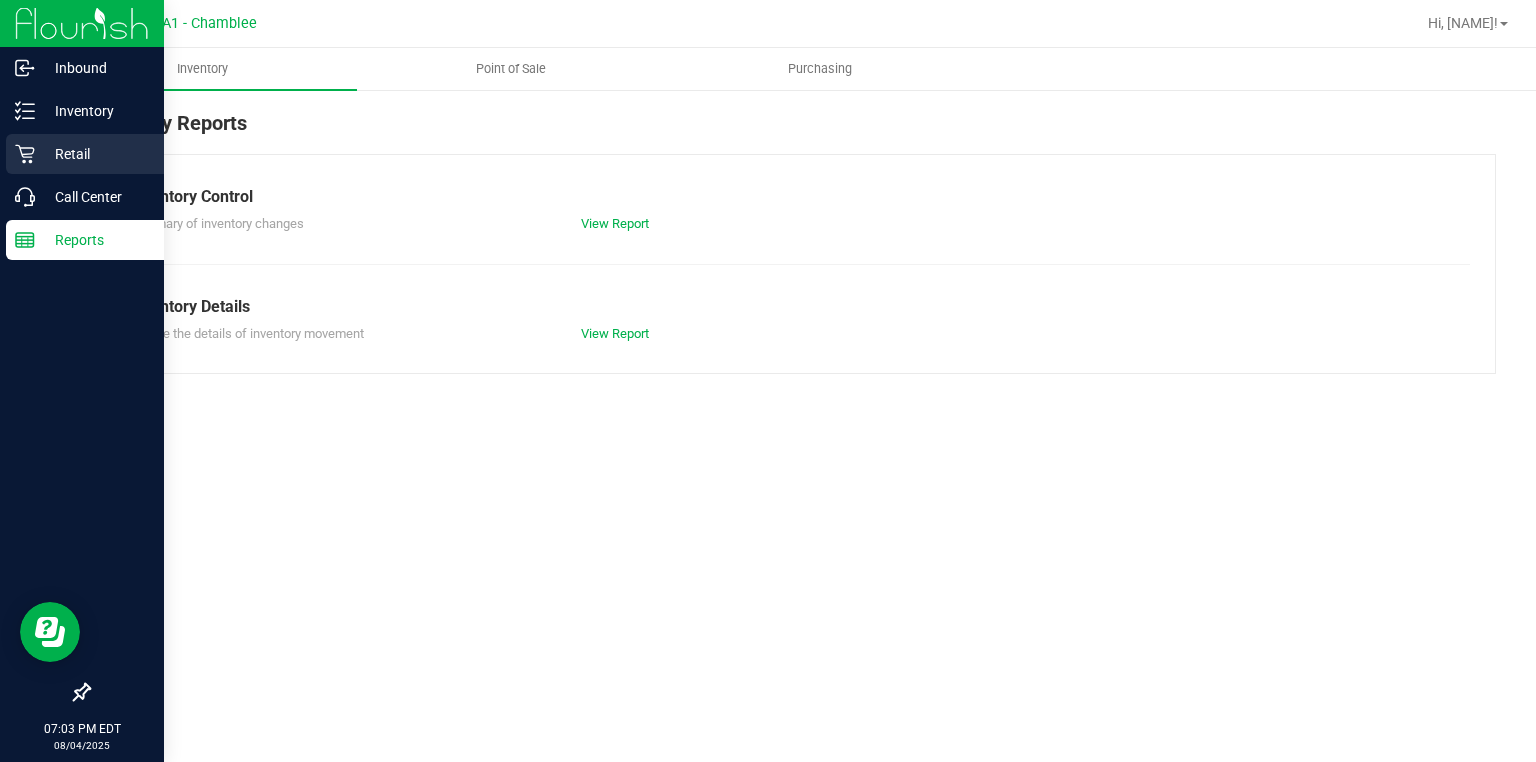 click 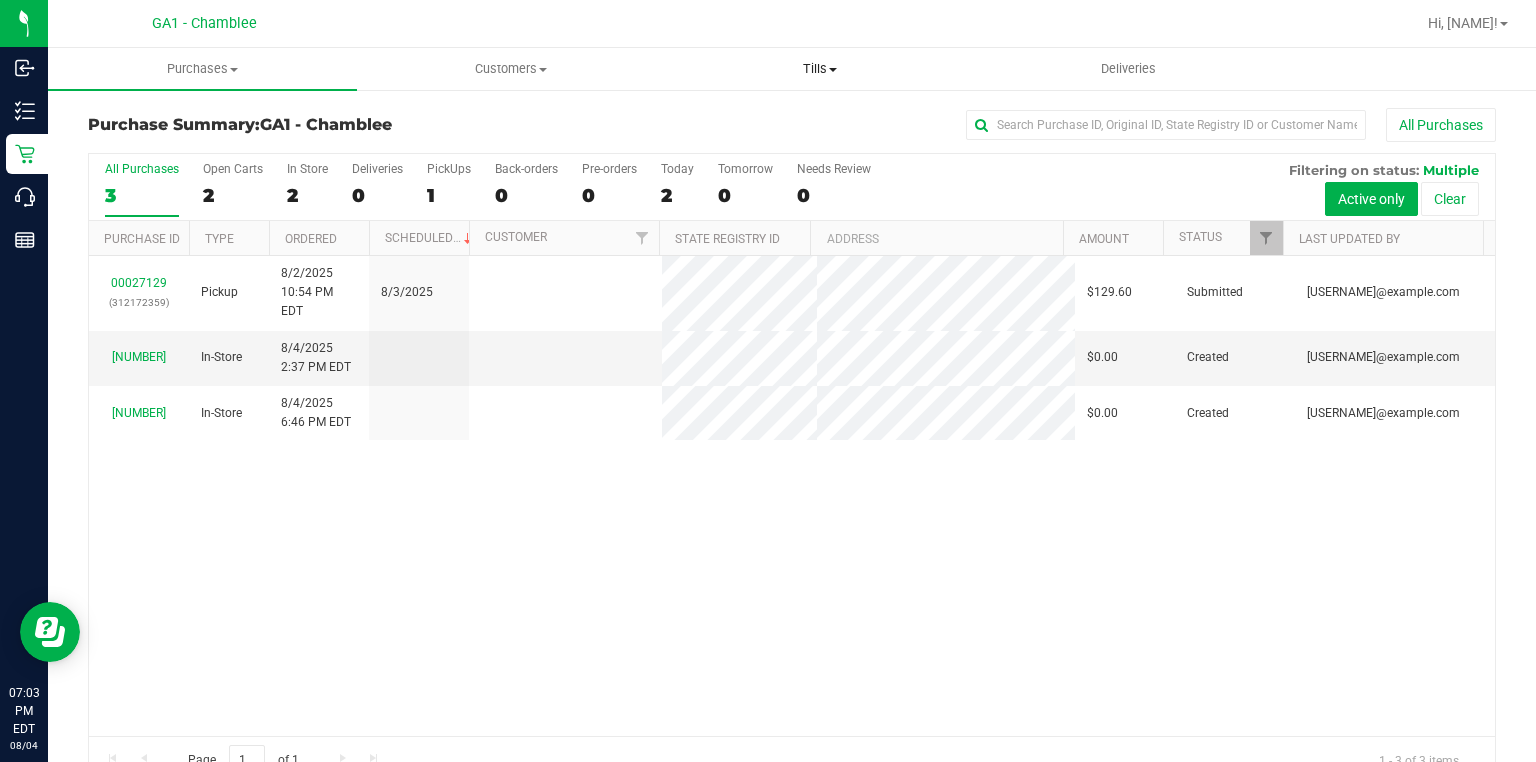 click on "Tills" at bounding box center [819, 69] 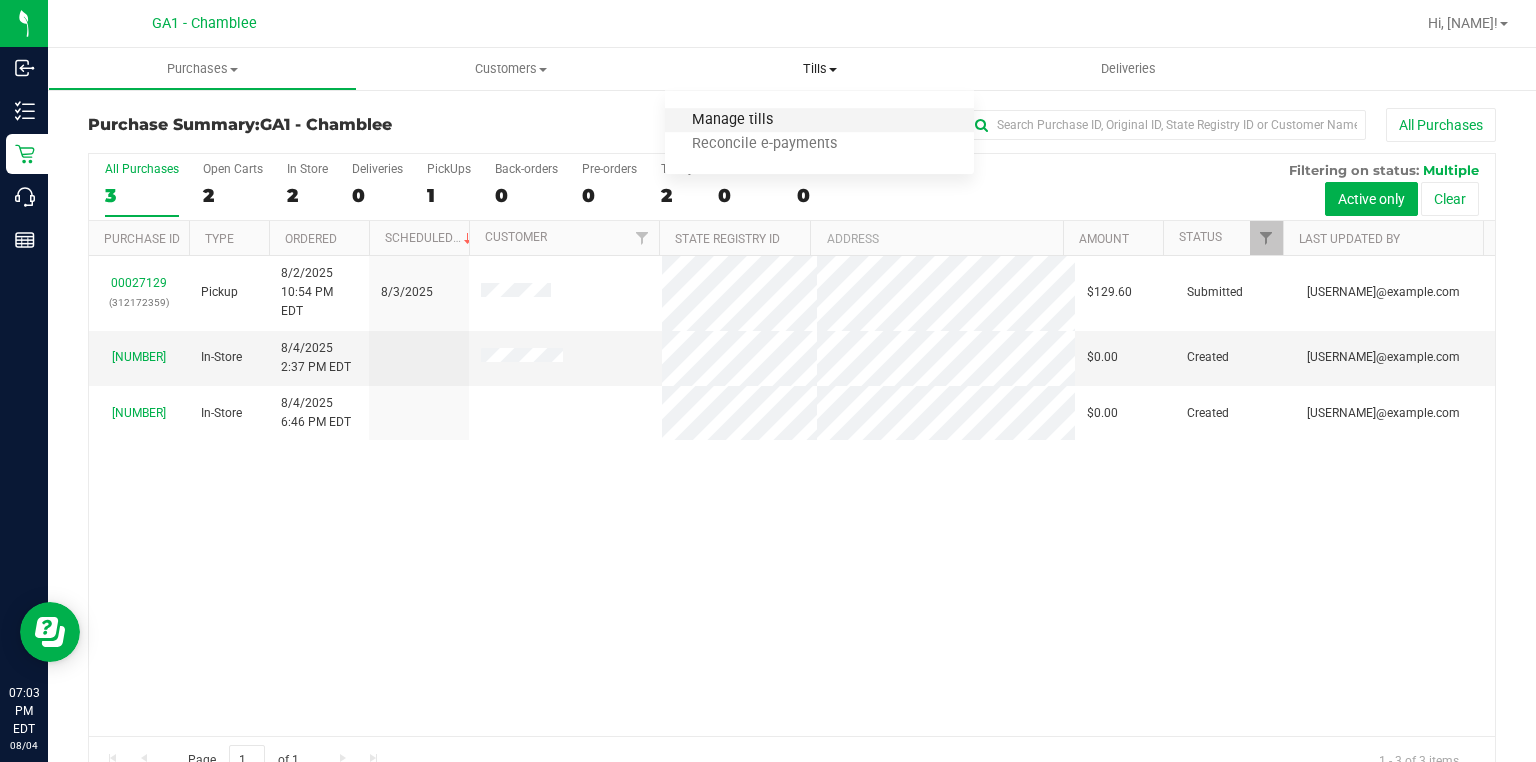 click on "Manage tills" at bounding box center (732, 120) 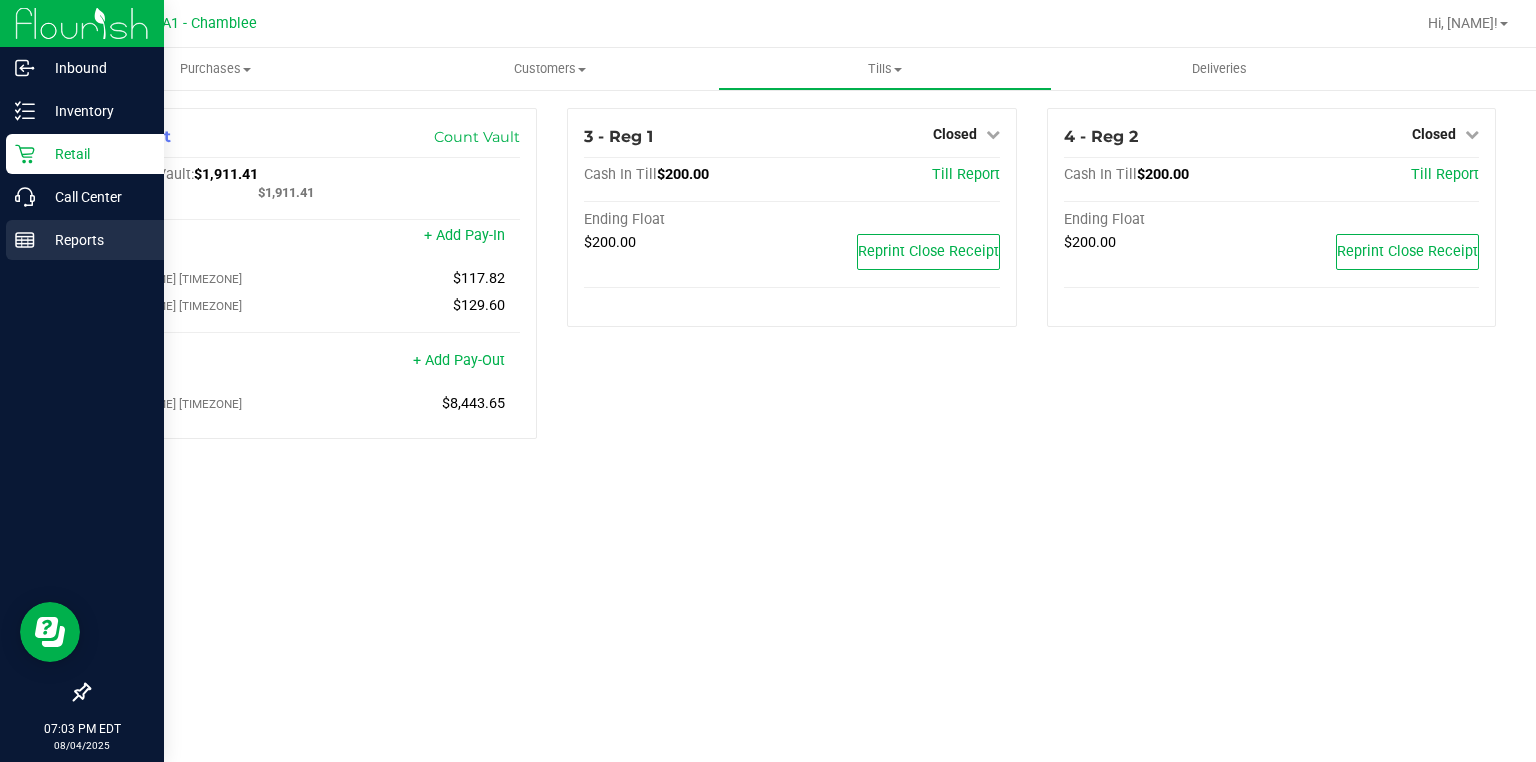 click on "Reports" at bounding box center [95, 240] 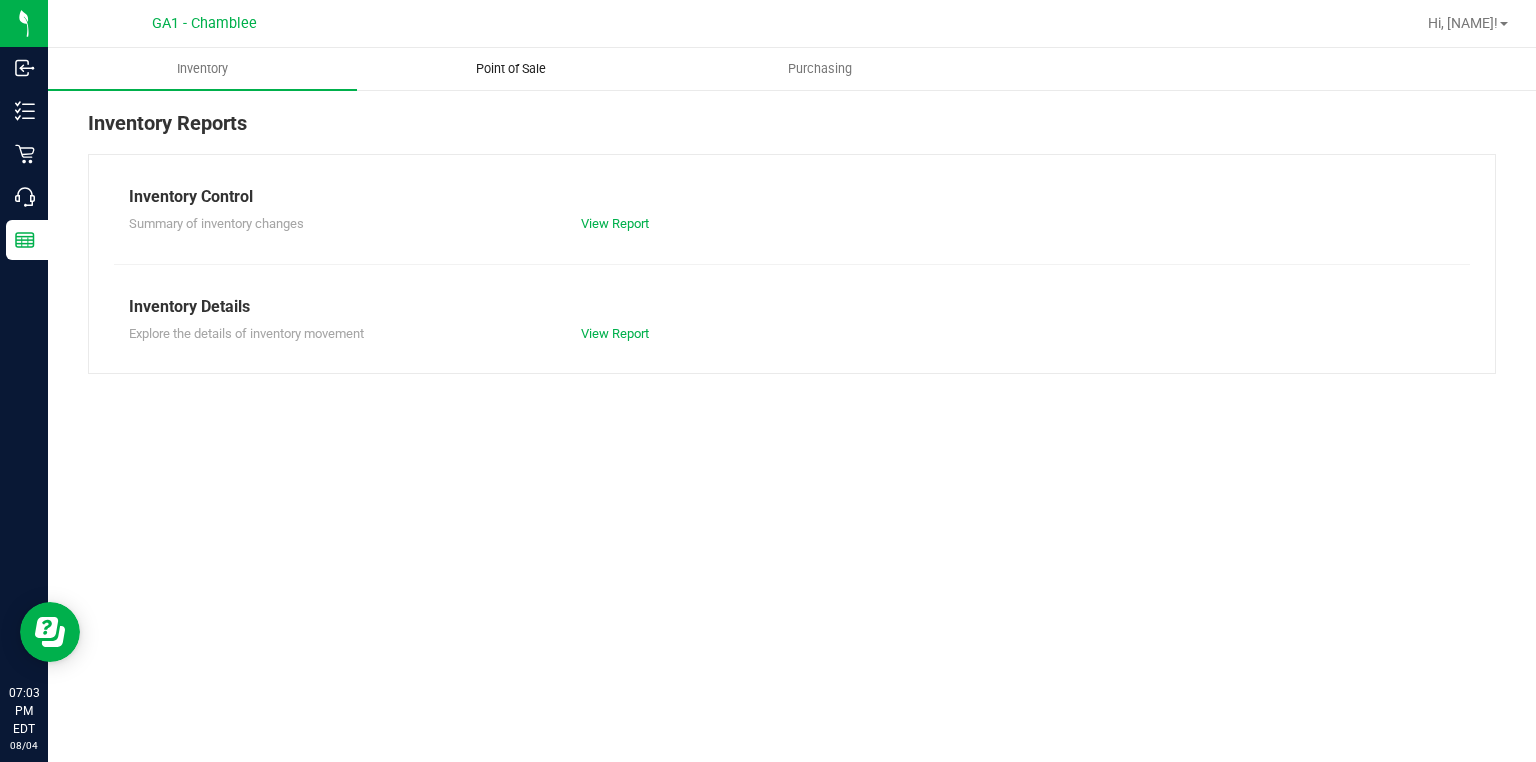 click on "Point of Sale" at bounding box center [511, 69] 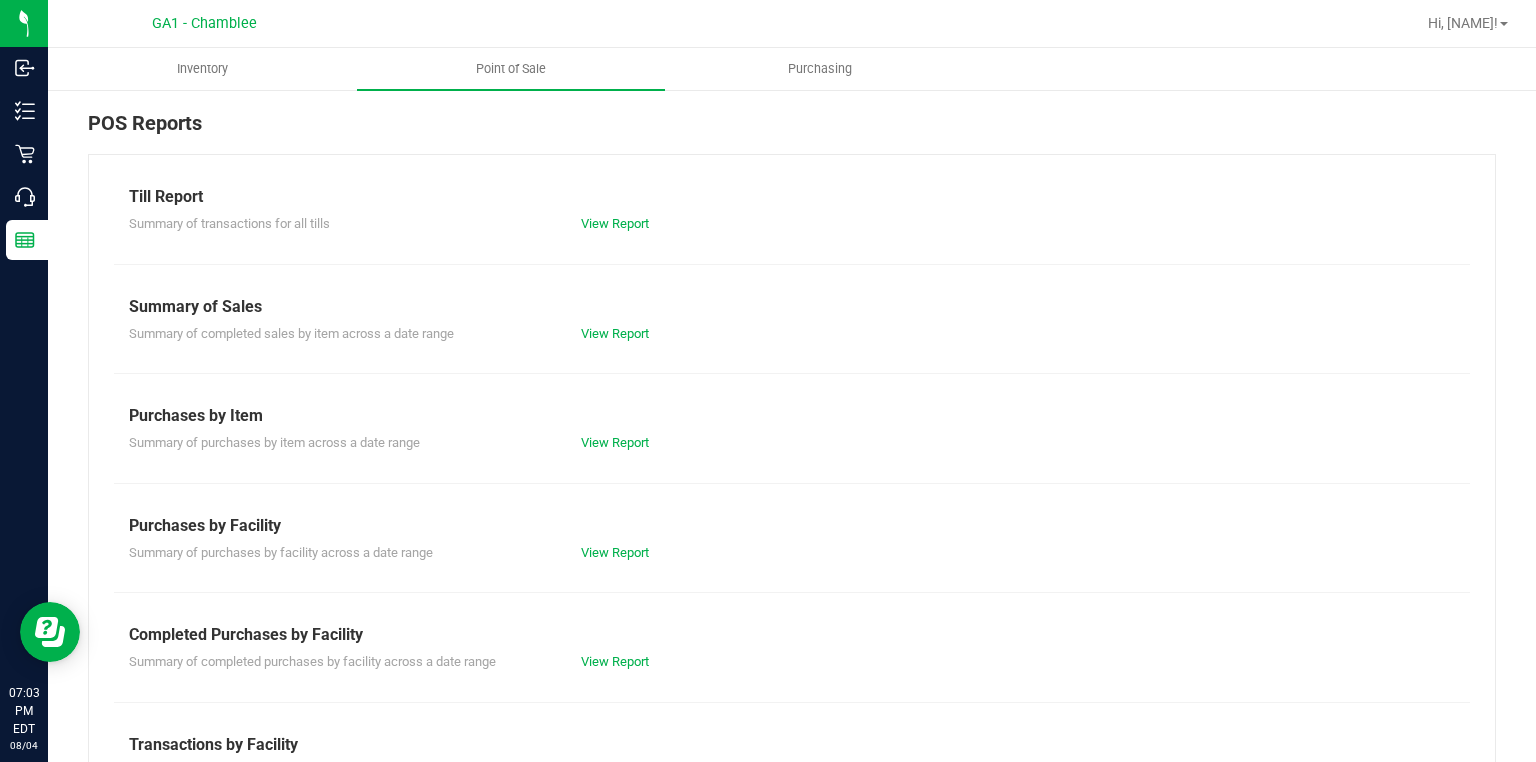 click on "Till Report" at bounding box center [792, 197] 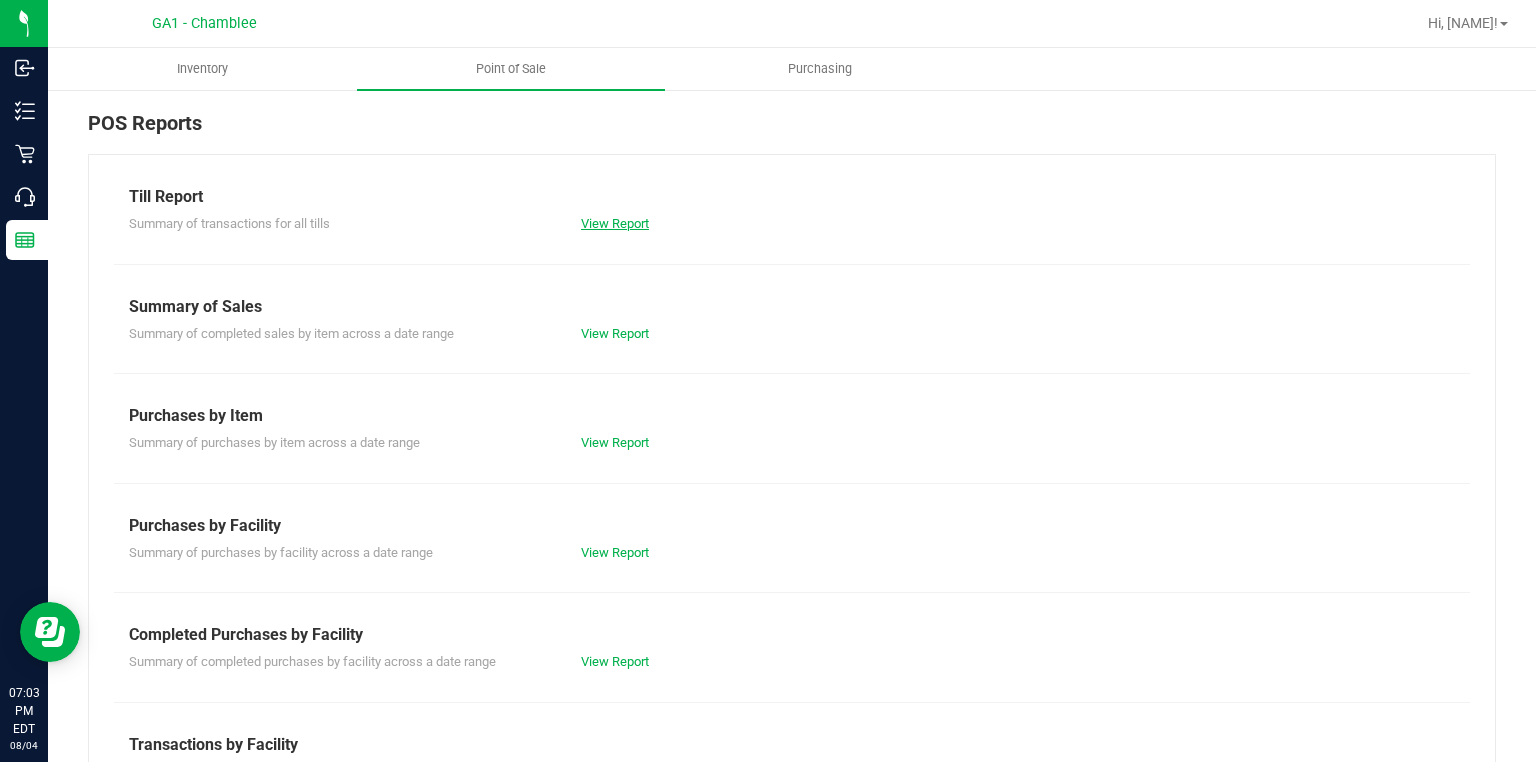 click on "View Report" at bounding box center (615, 223) 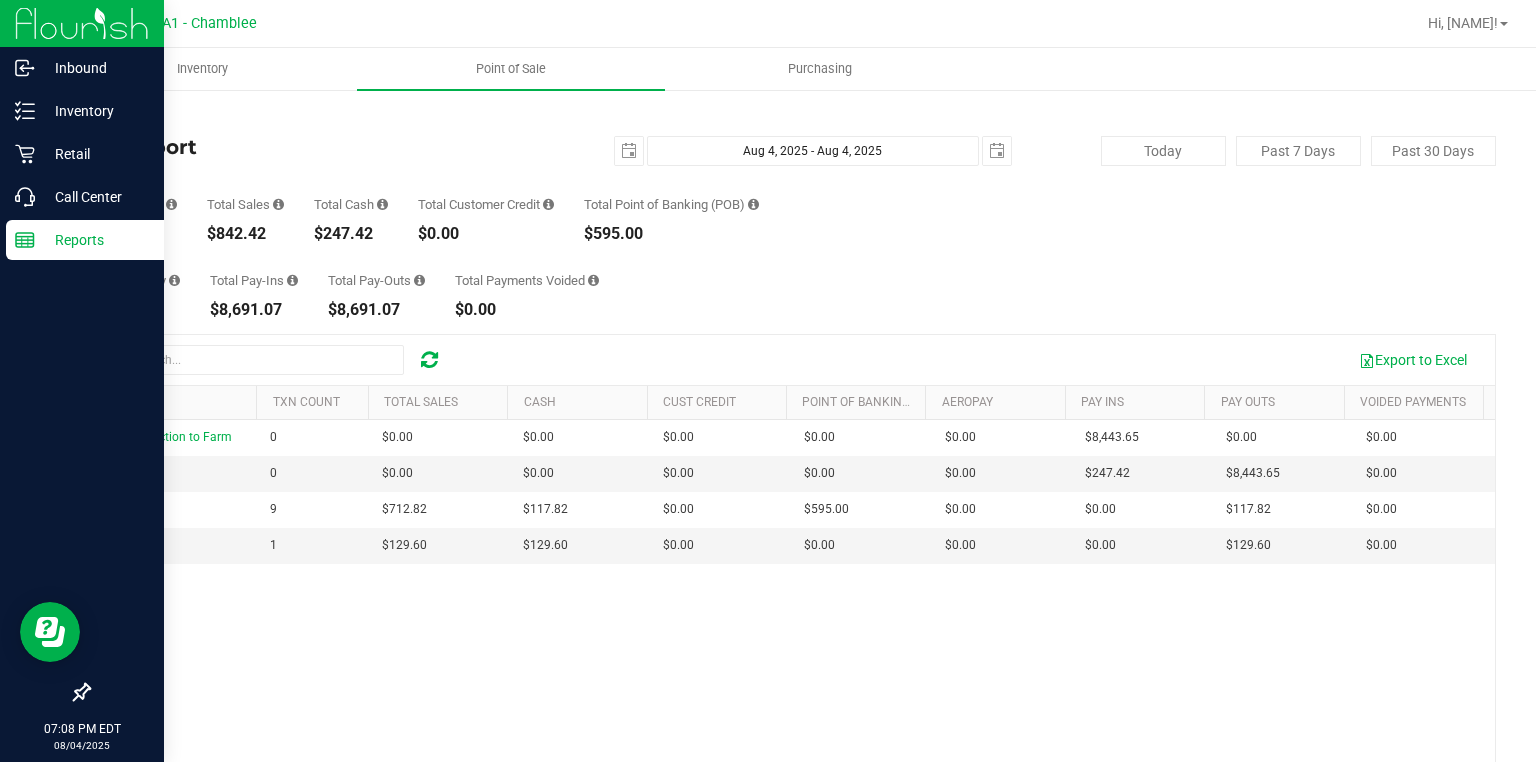 click at bounding box center (82, 24) 